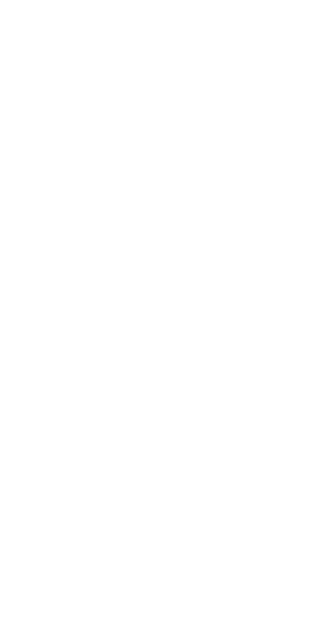 scroll, scrollTop: 0, scrollLeft: 0, axis: both 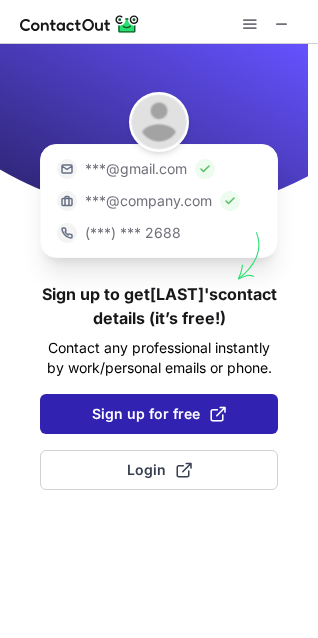 click on "Sign up for free" at bounding box center (159, 414) 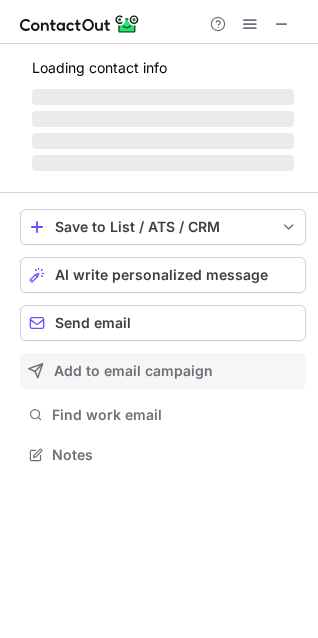 scroll, scrollTop: 10, scrollLeft: 10, axis: both 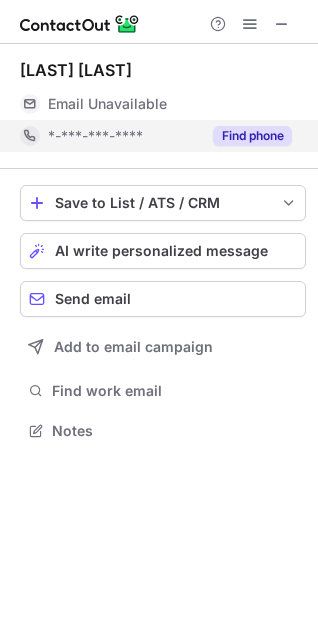 click on "Find phone" at bounding box center [252, 136] 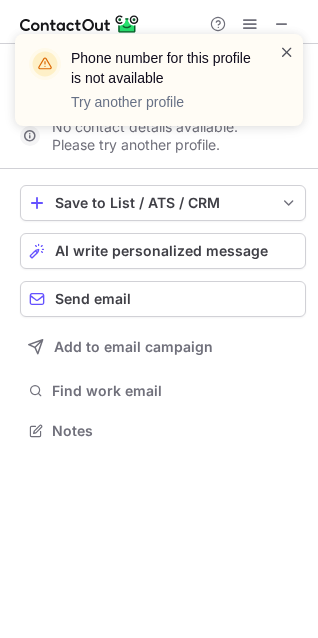 click at bounding box center (287, 52) 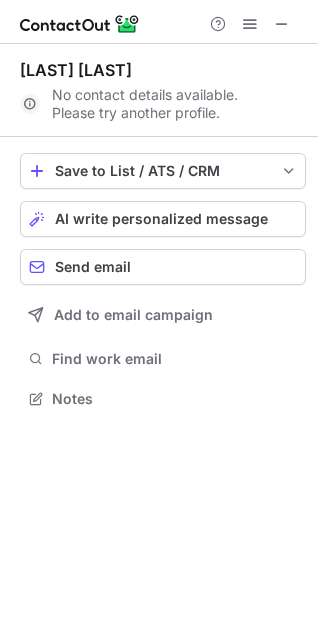 scroll, scrollTop: 385, scrollLeft: 318, axis: both 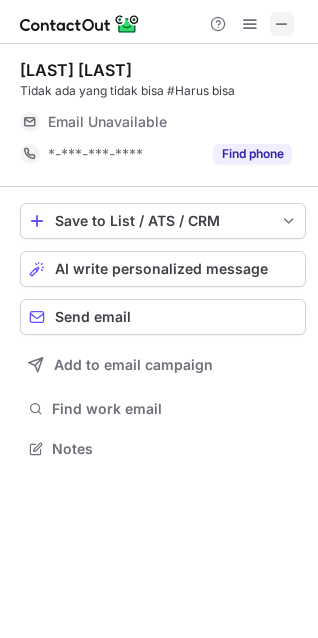 click at bounding box center (282, 24) 